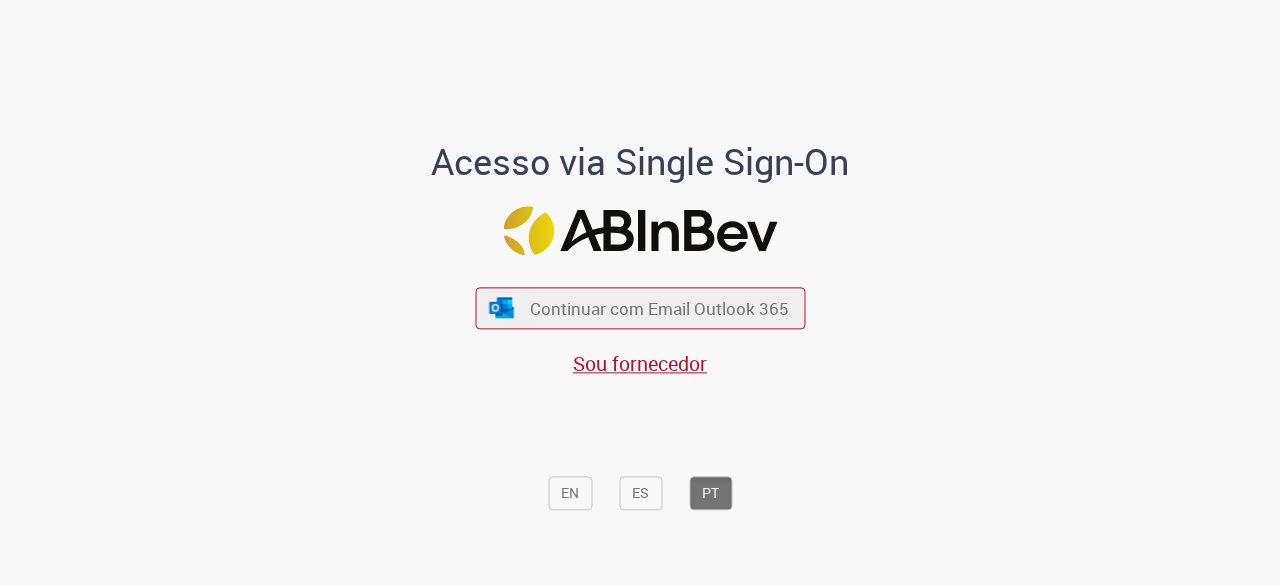 click on "Continuar com Email Outlook 365" at bounding box center [659, 308] 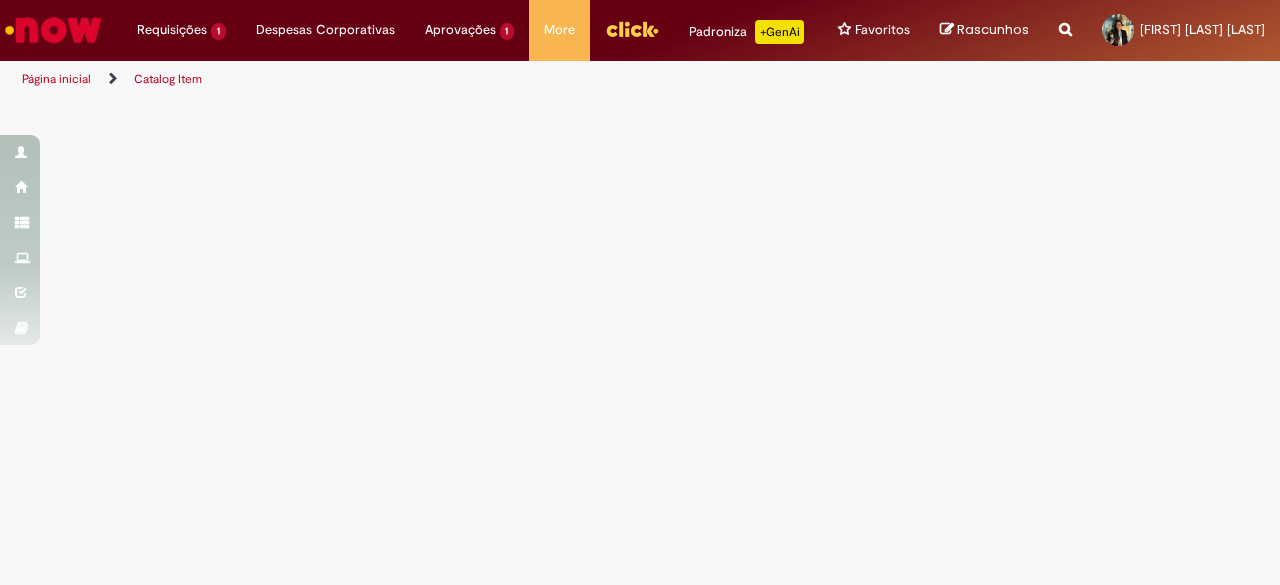 scroll, scrollTop: 0, scrollLeft: 0, axis: both 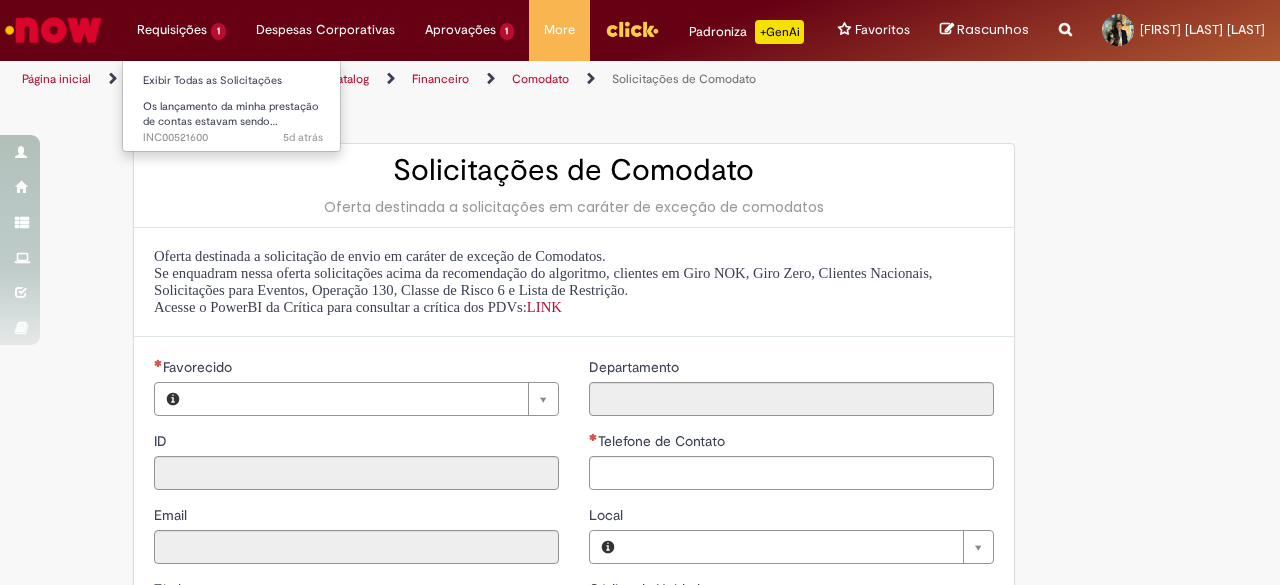 type on "********" 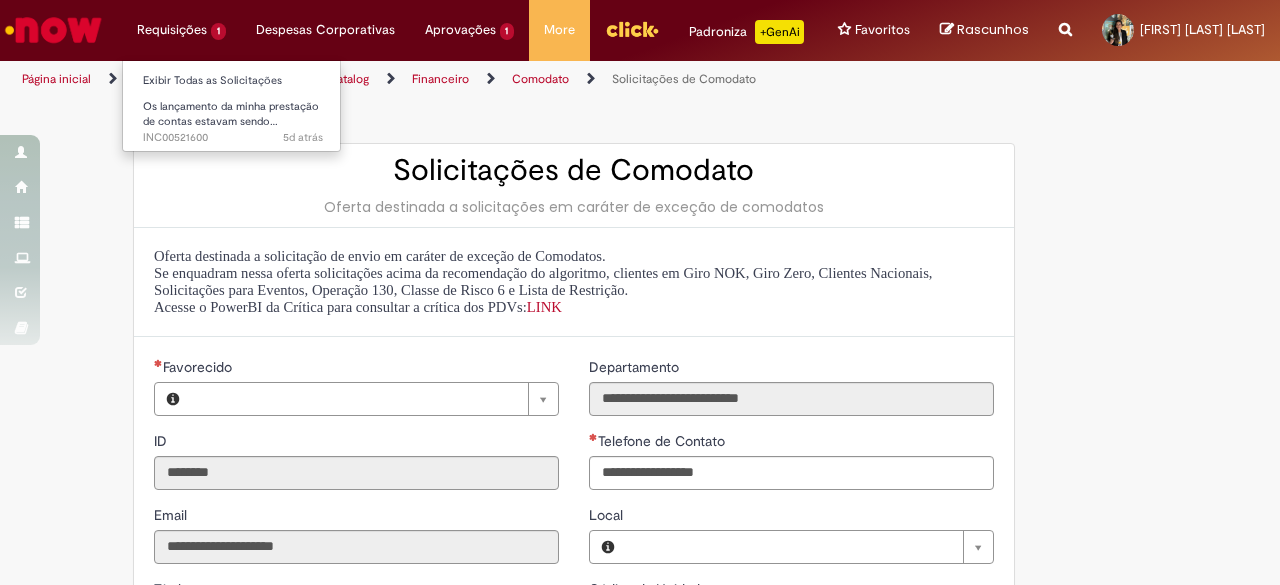 type on "**********" 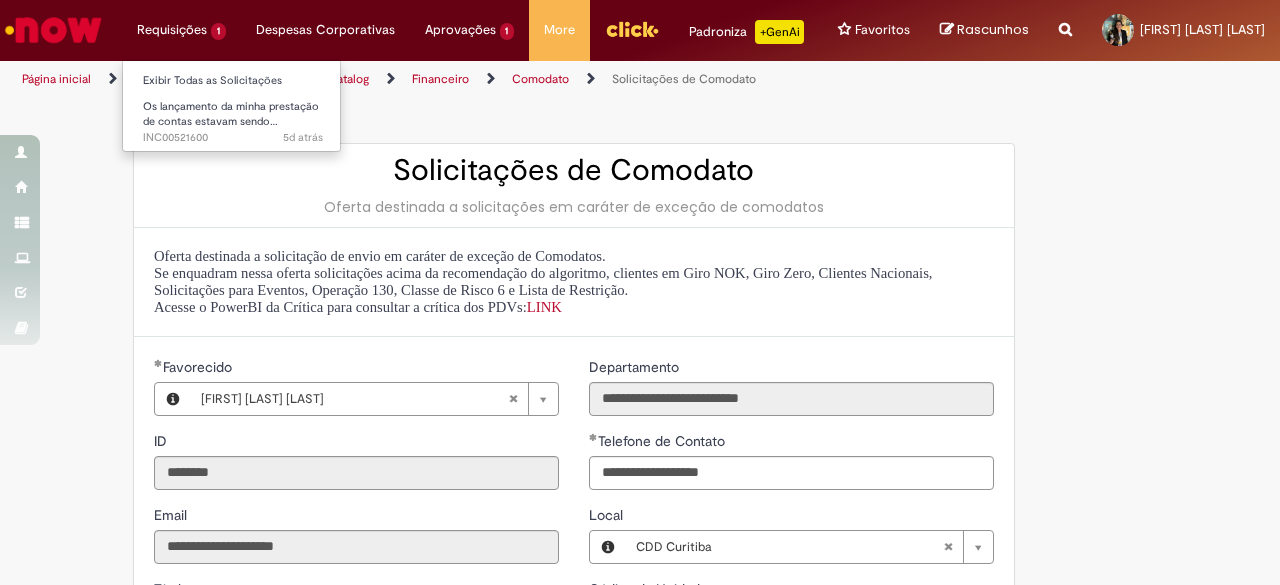 type on "**********" 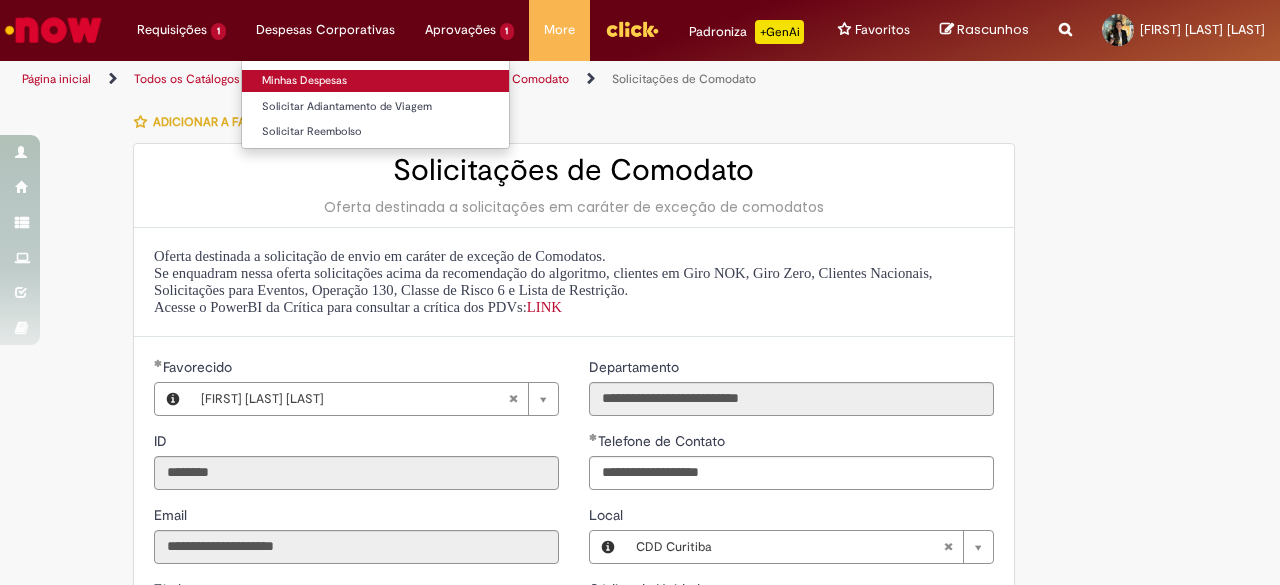 click on "Minhas Despesas" at bounding box center [375, 81] 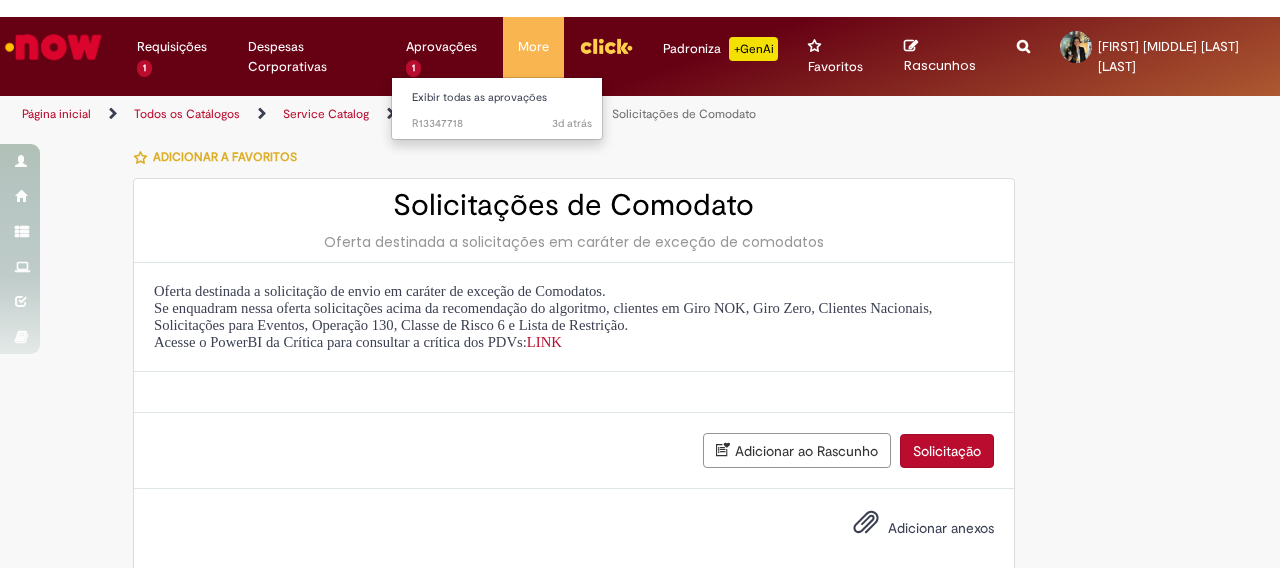scroll, scrollTop: 0, scrollLeft: 0, axis: both 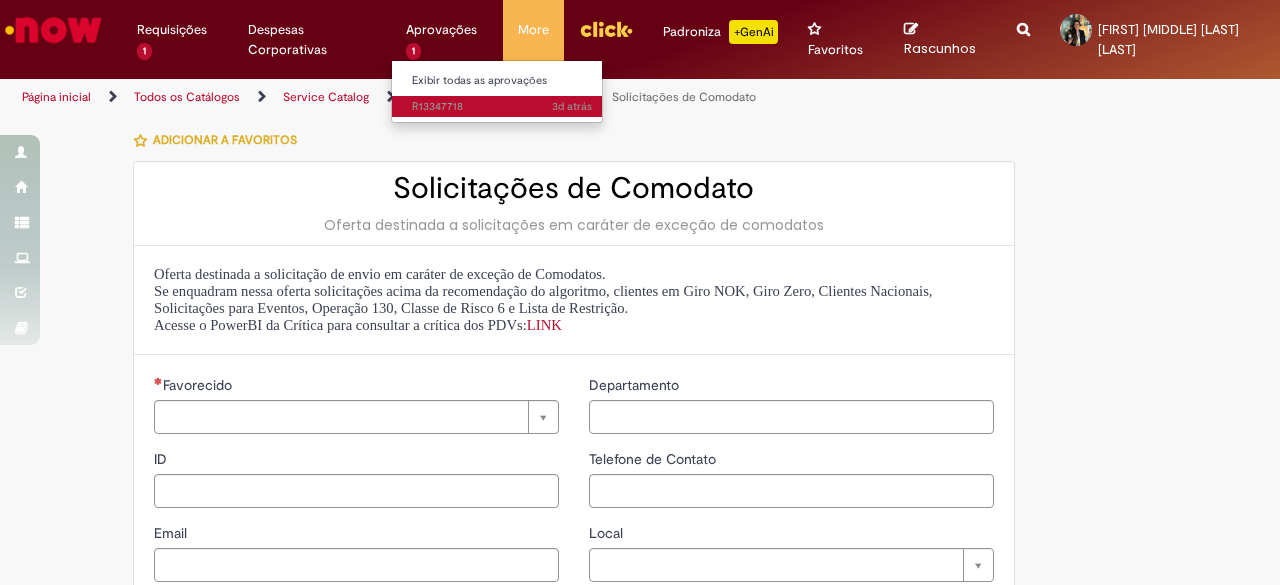 type on "********" 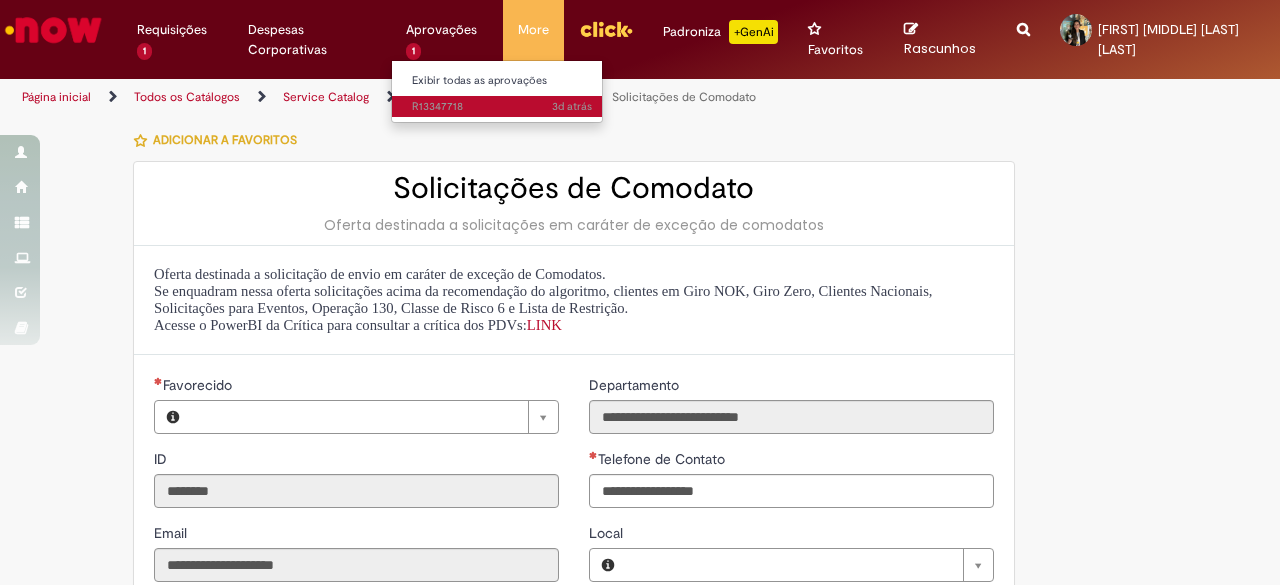 type on "**********" 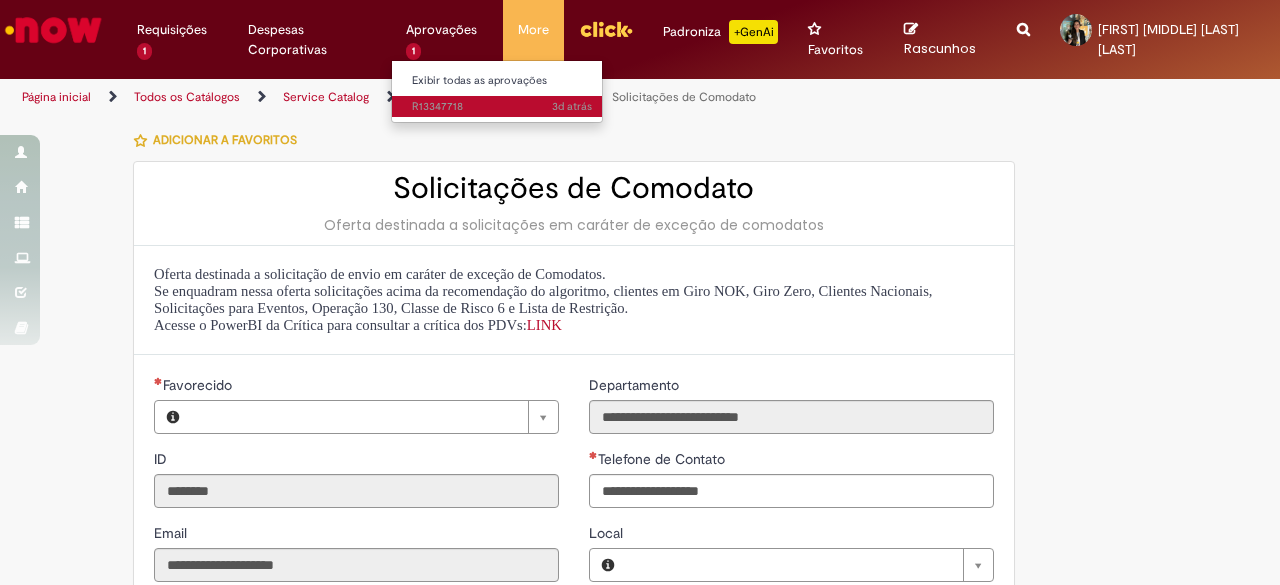 click on "[TIME] [TIME] [NUMBER]" at bounding box center (502, 107) 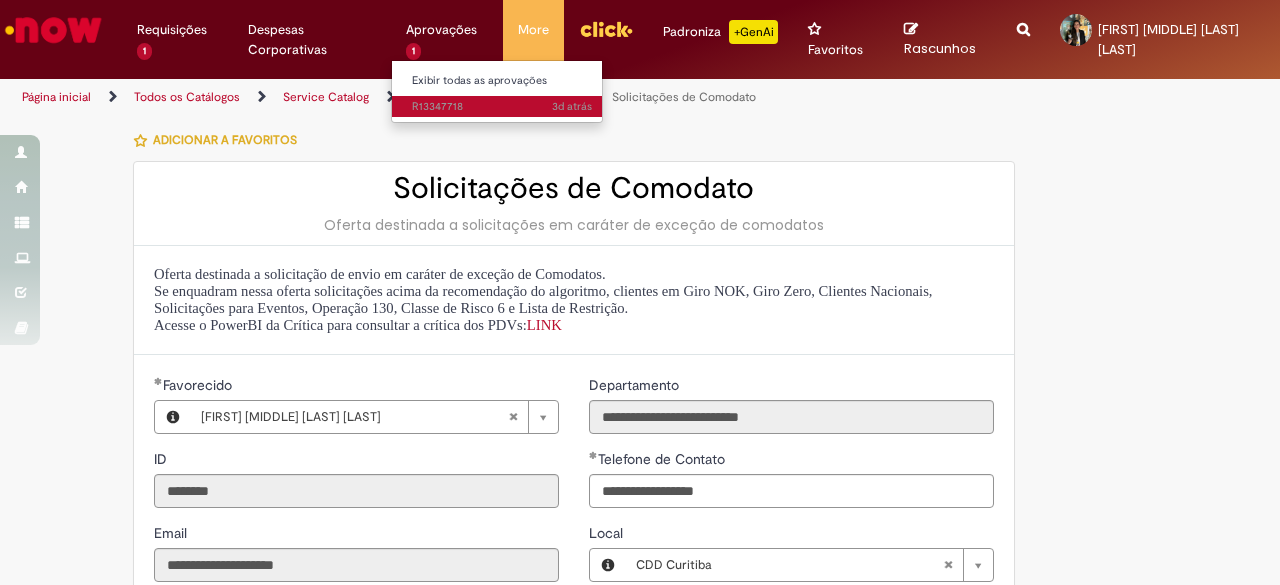 type on "**********" 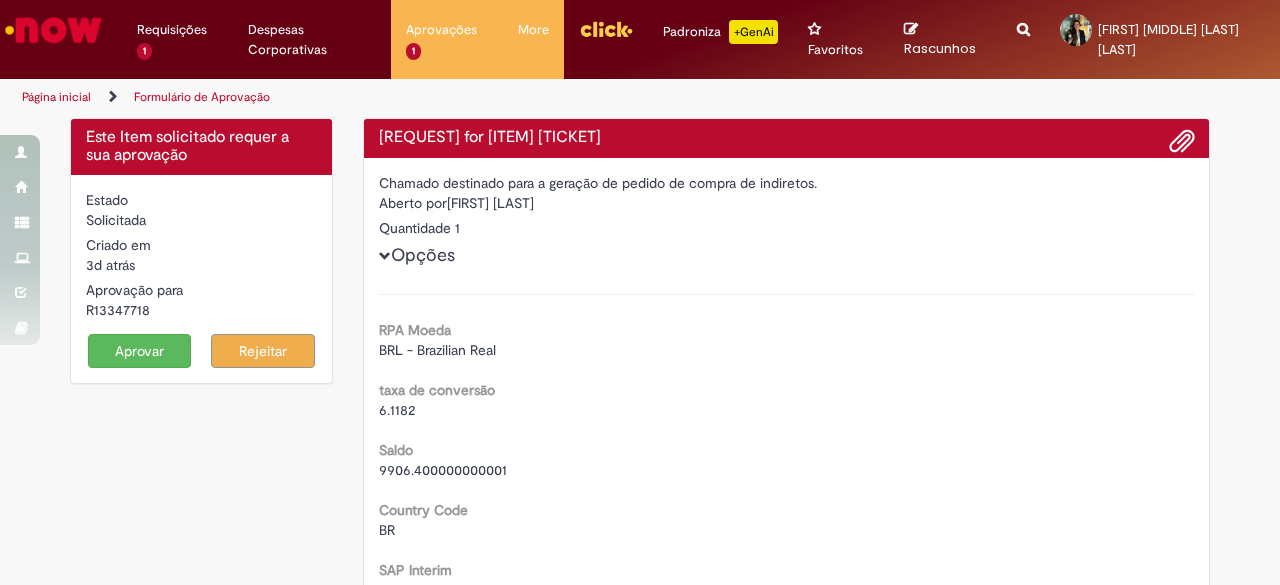 click on "Aprovar" at bounding box center (140, 351) 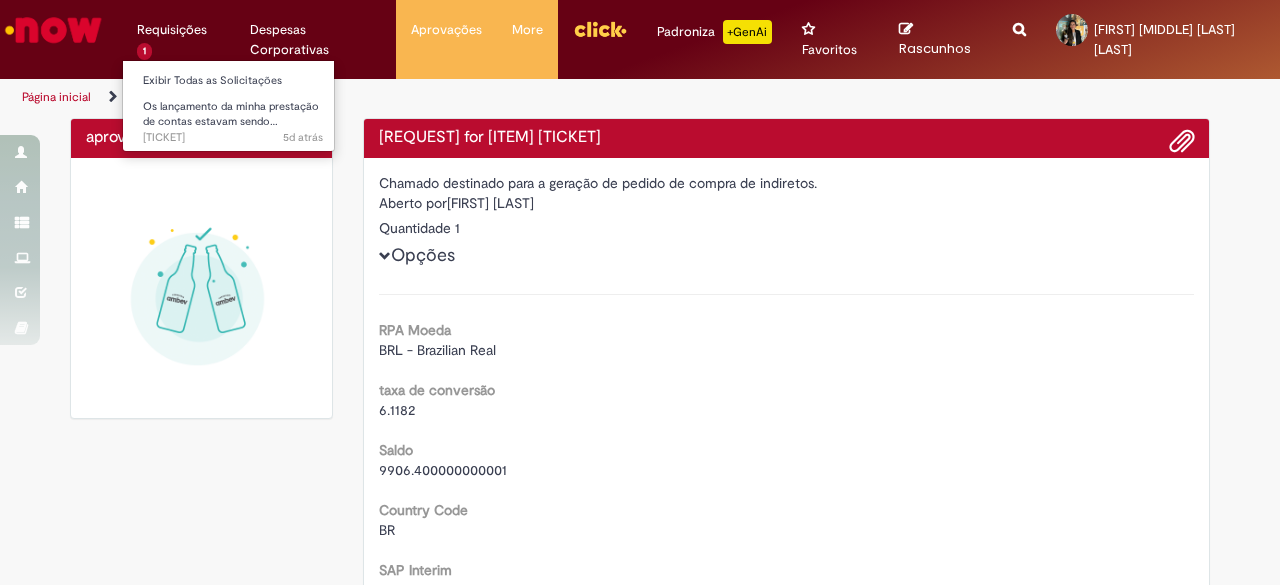 click on "[REQUESTS] [NUMBER]
[VIEWALL]
[TEXT]
[TIME] [TIME] [TICKET]" at bounding box center (178, 30) 